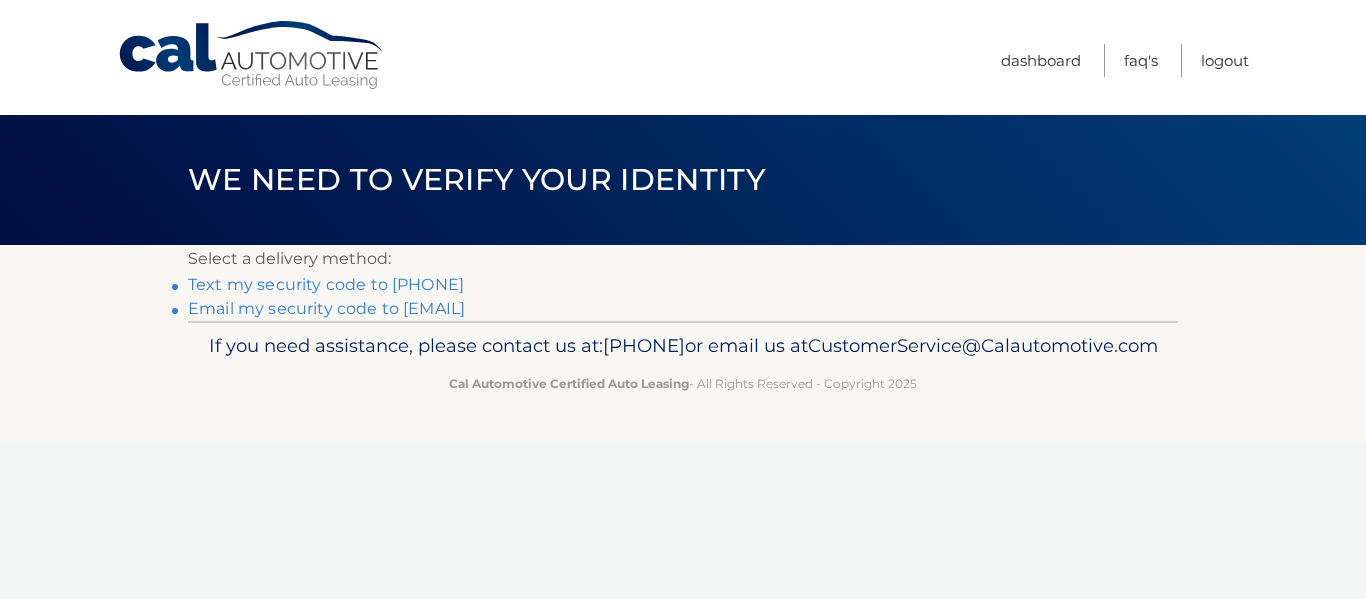 scroll, scrollTop: 0, scrollLeft: 0, axis: both 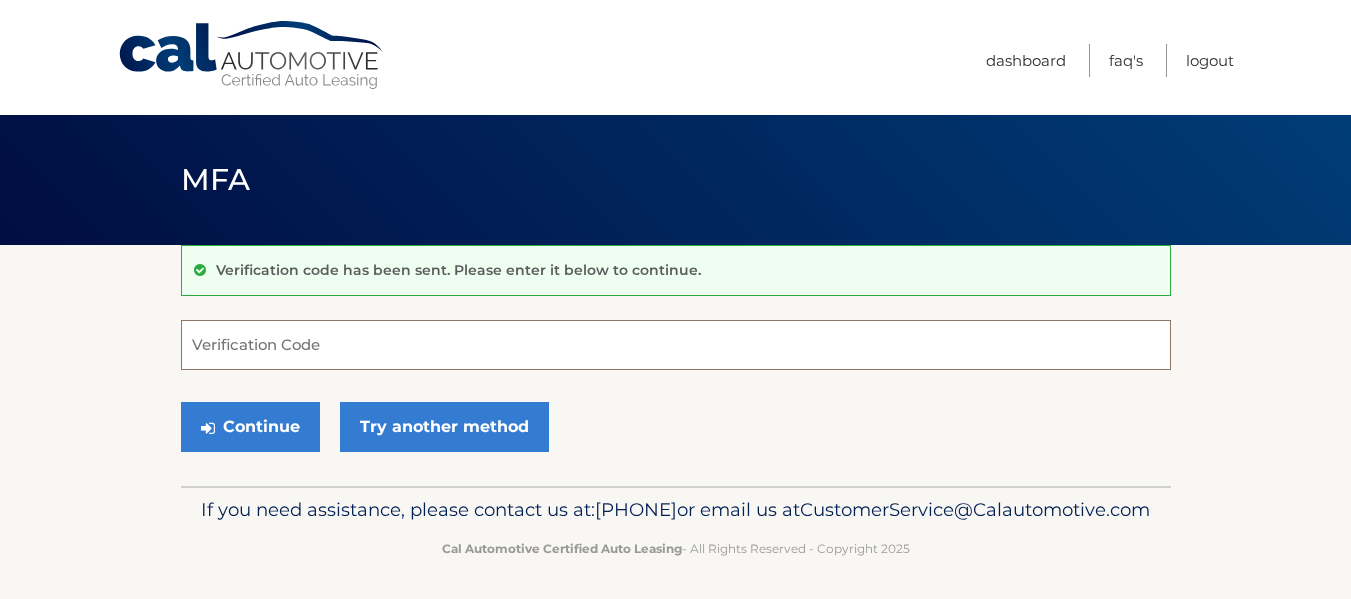 click on "Verification Code" at bounding box center (676, 345) 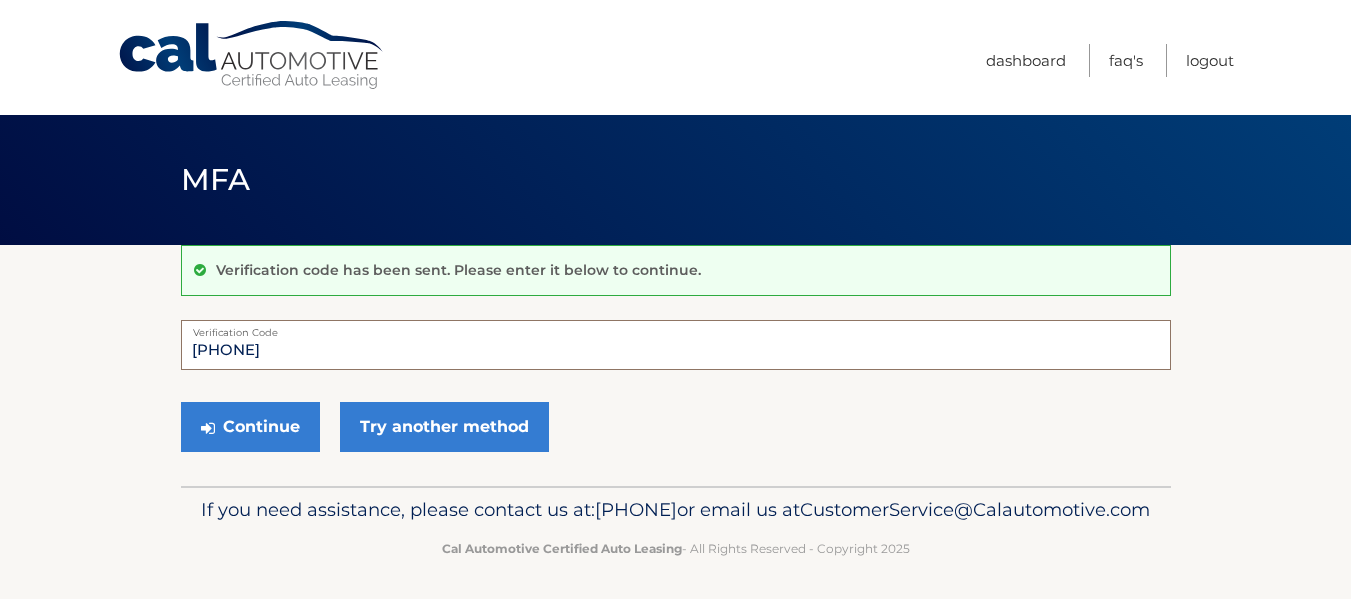 type on "280590" 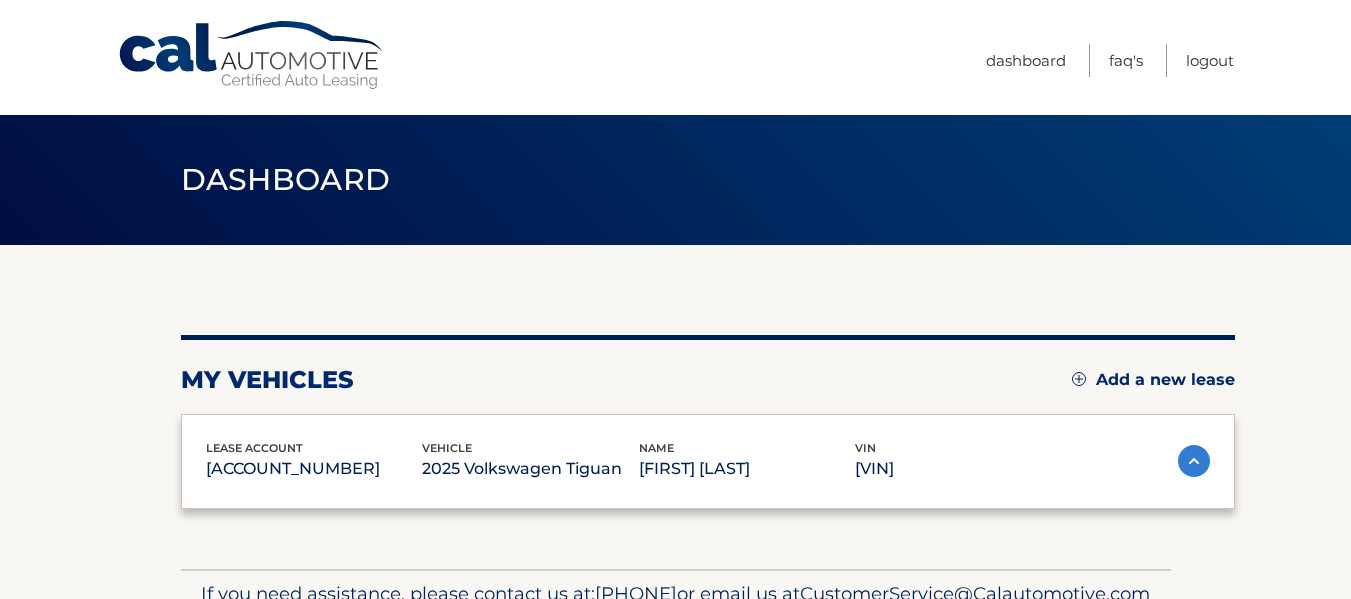scroll, scrollTop: 0, scrollLeft: 0, axis: both 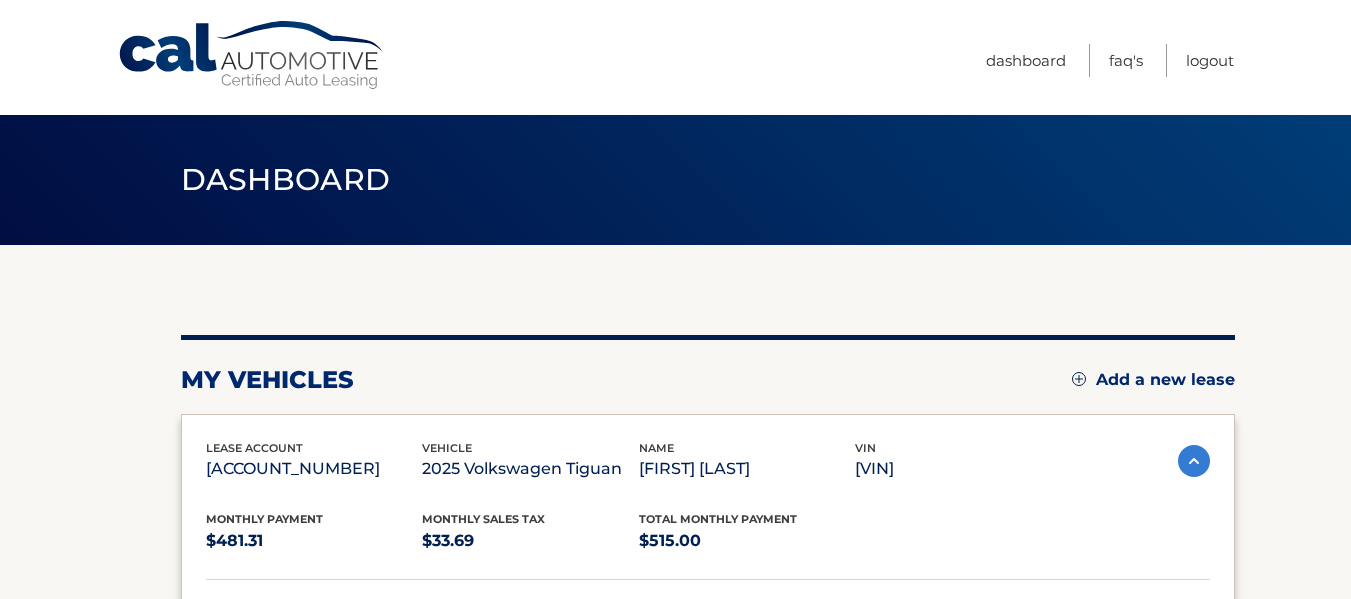 drag, startPoint x: 1344, startPoint y: 273, endPoint x: 1344, endPoint y: 292, distance: 19 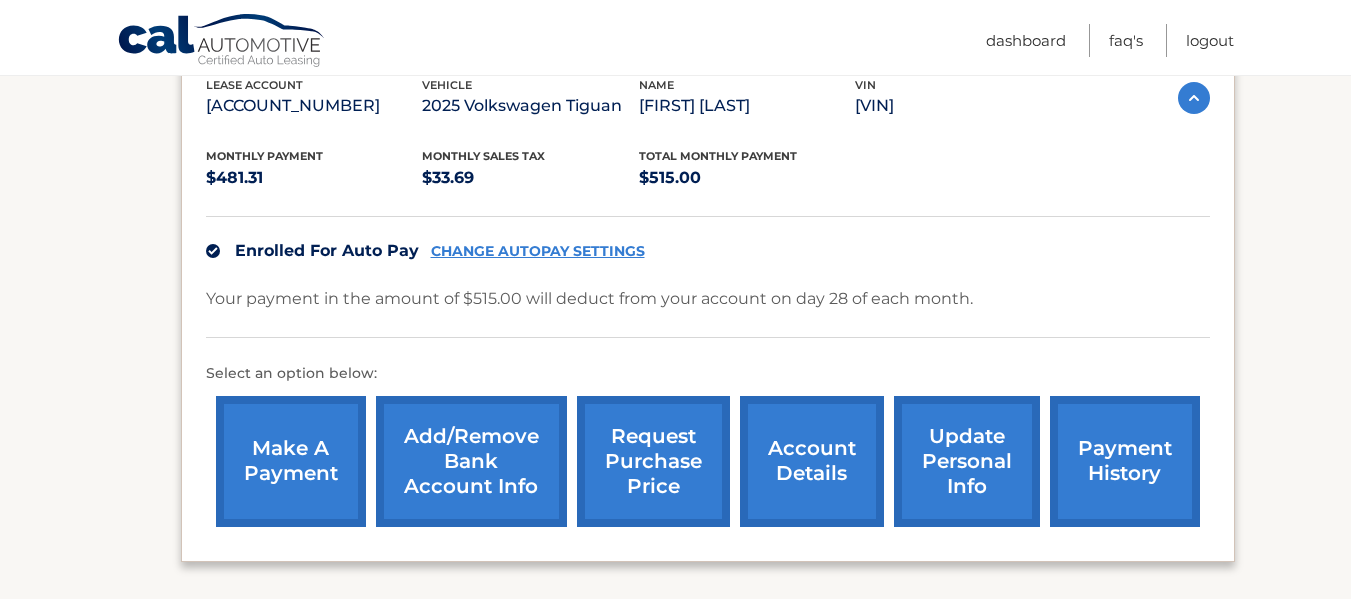 scroll, scrollTop: 367, scrollLeft: 0, axis: vertical 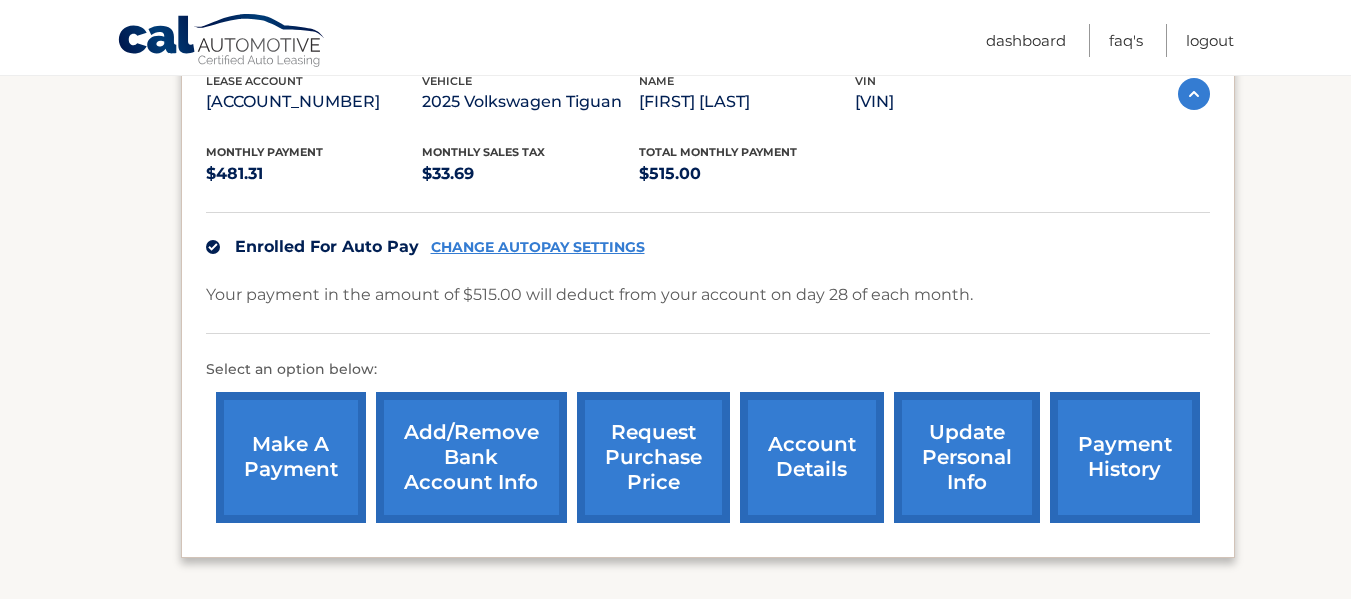 click on "Add/Remove bank account info" at bounding box center [471, 457] 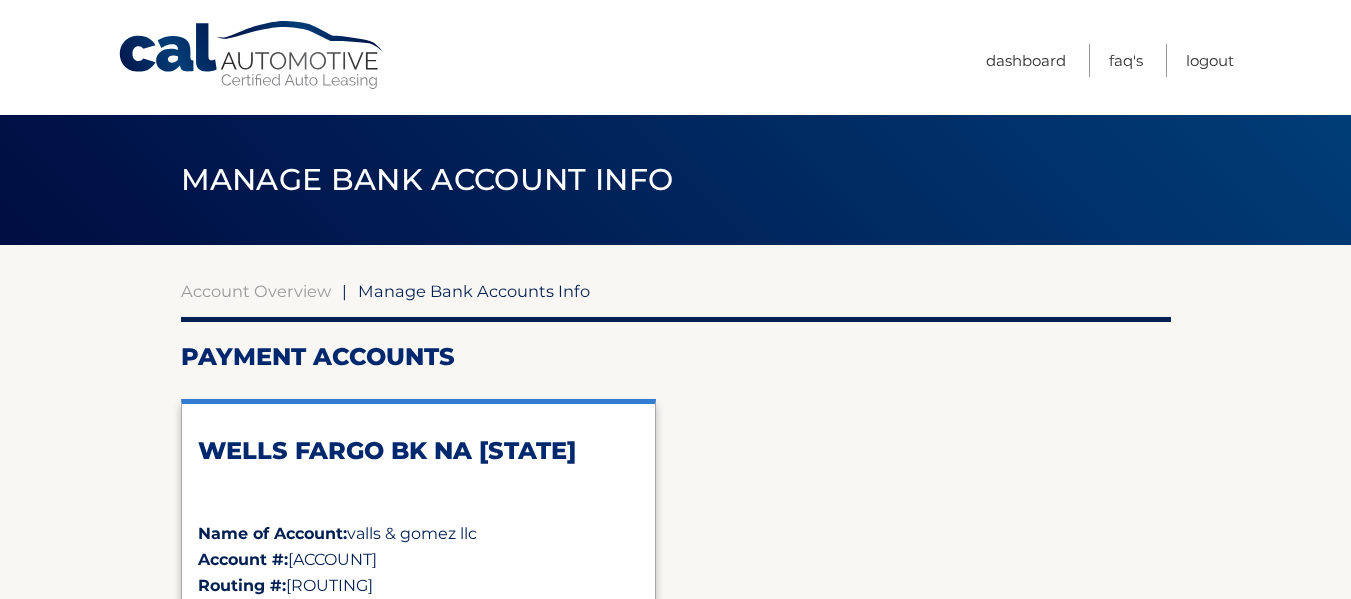 scroll, scrollTop: 0, scrollLeft: 0, axis: both 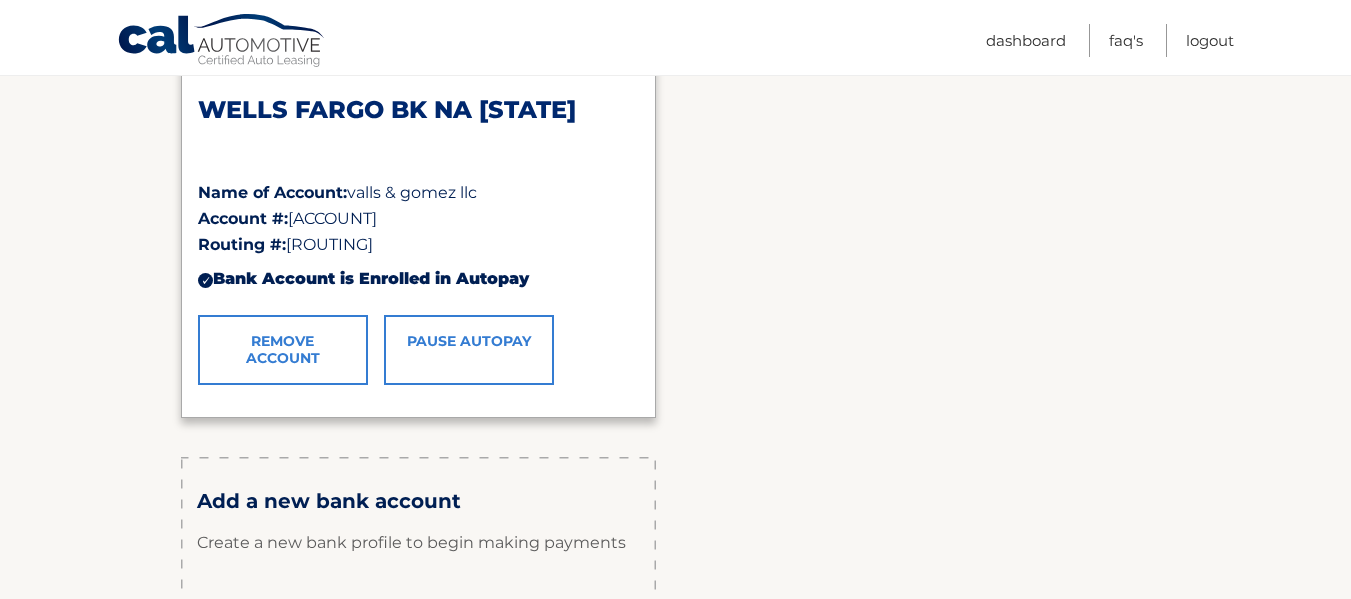 drag, startPoint x: 1340, startPoint y: 372, endPoint x: 974, endPoint y: 342, distance: 367.22745 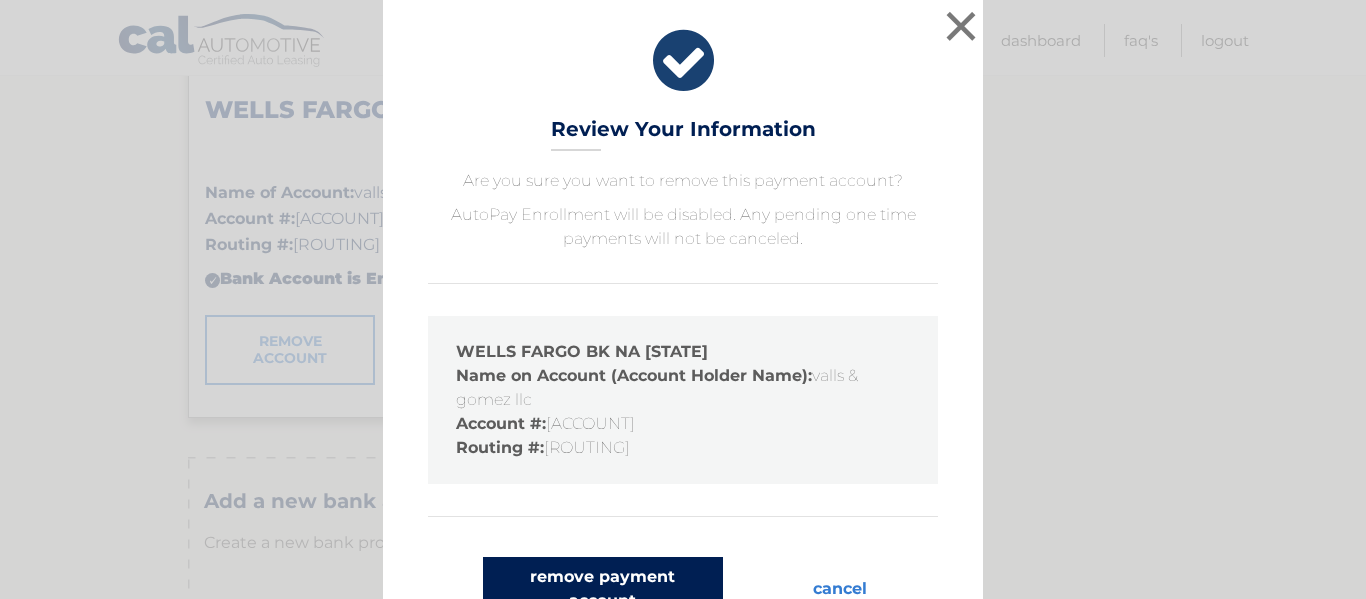 click on "remove payment account" at bounding box center [603, 589] 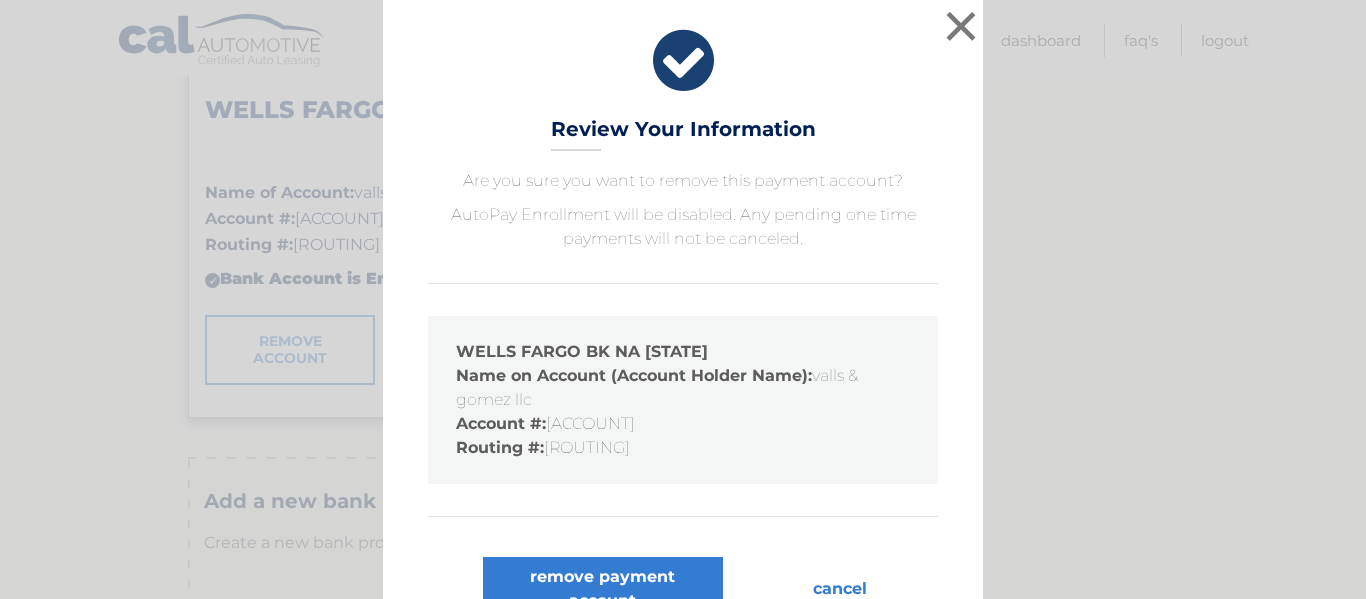scroll, scrollTop: 47, scrollLeft: 0, axis: vertical 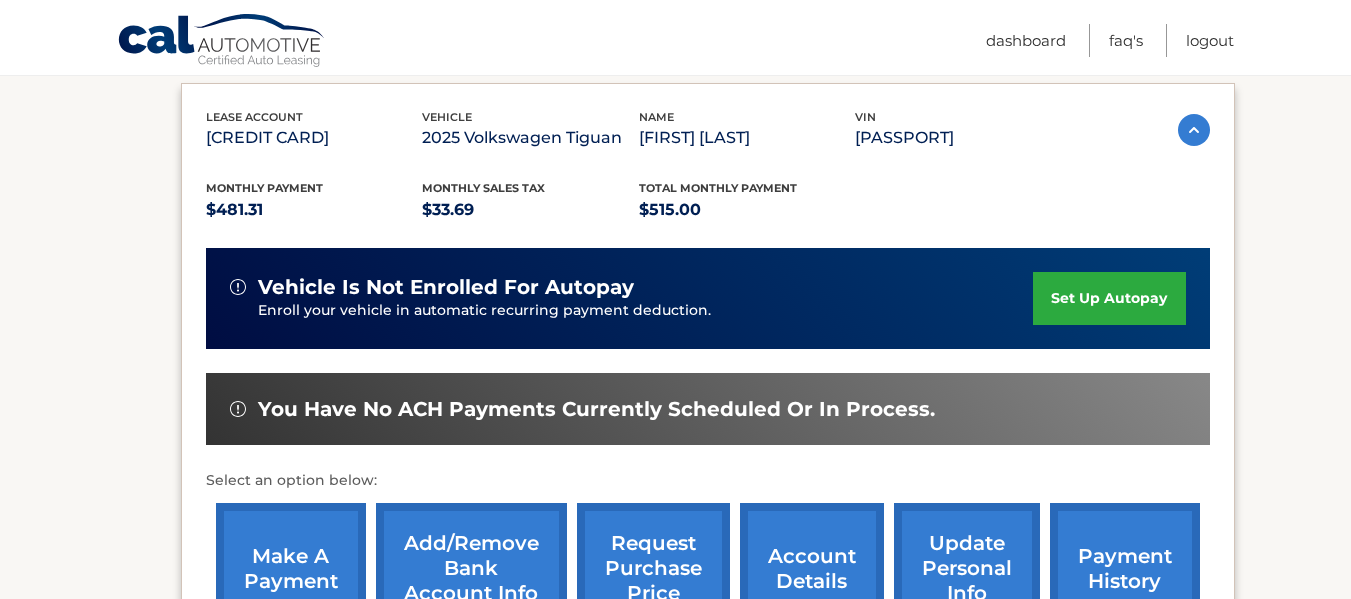 click on "set up autopay" at bounding box center [1109, 298] 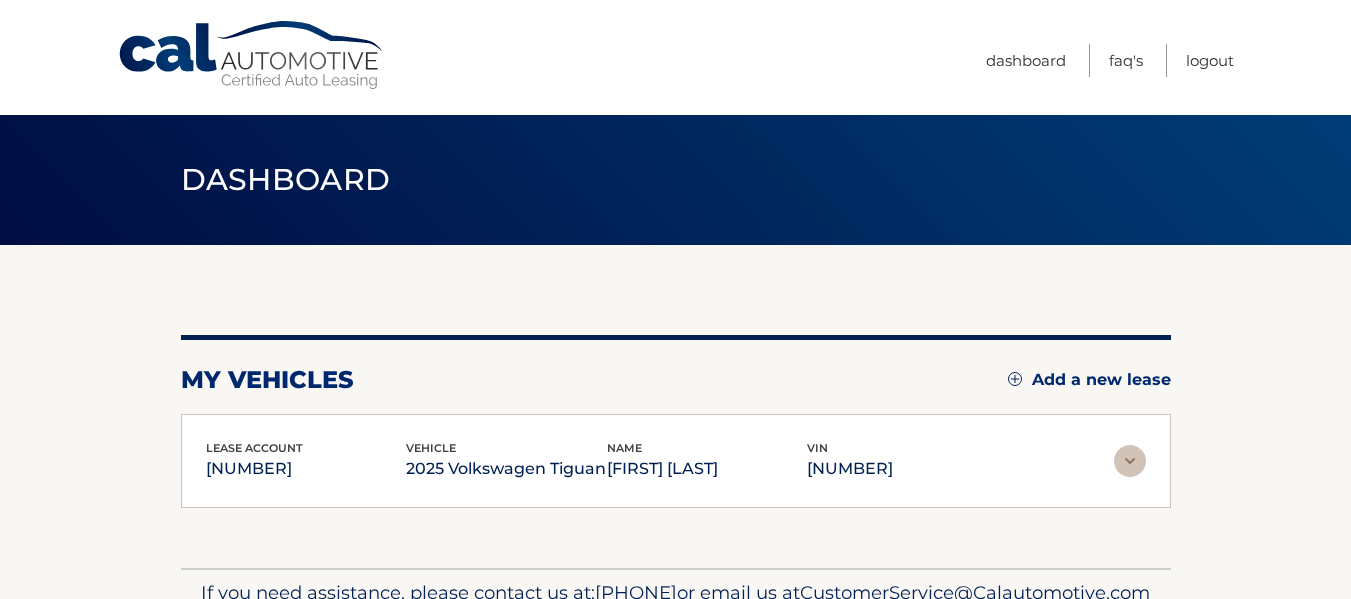 scroll, scrollTop: 0, scrollLeft: 0, axis: both 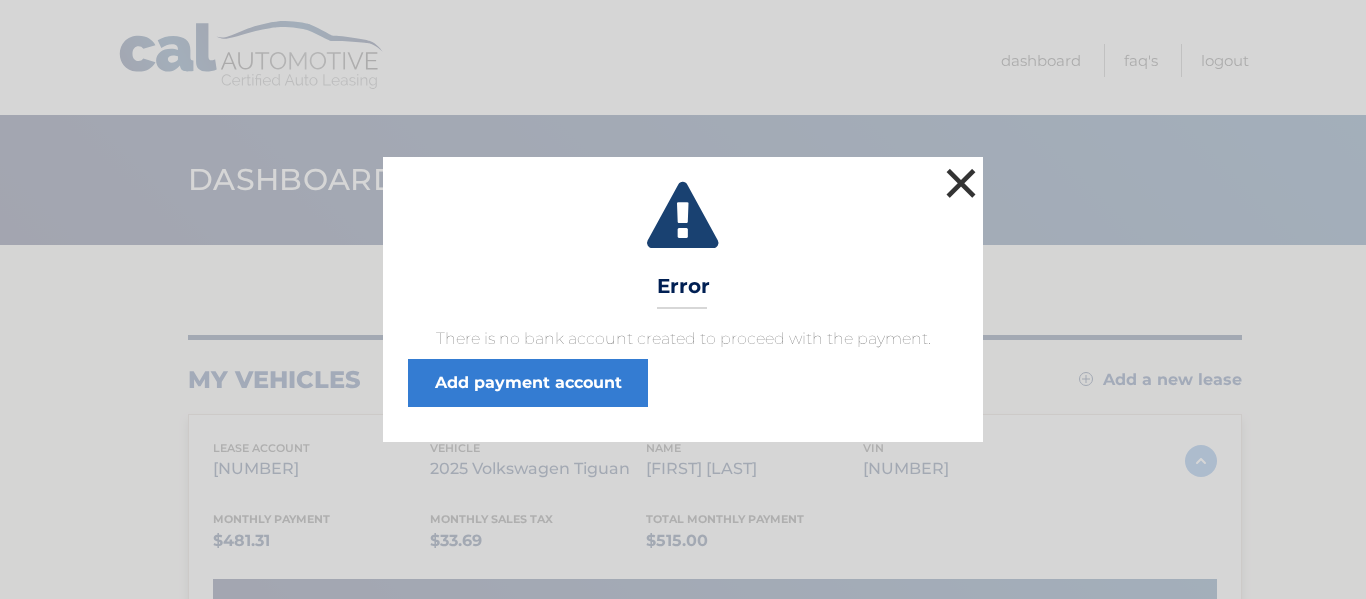 click on "×" at bounding box center (961, 183) 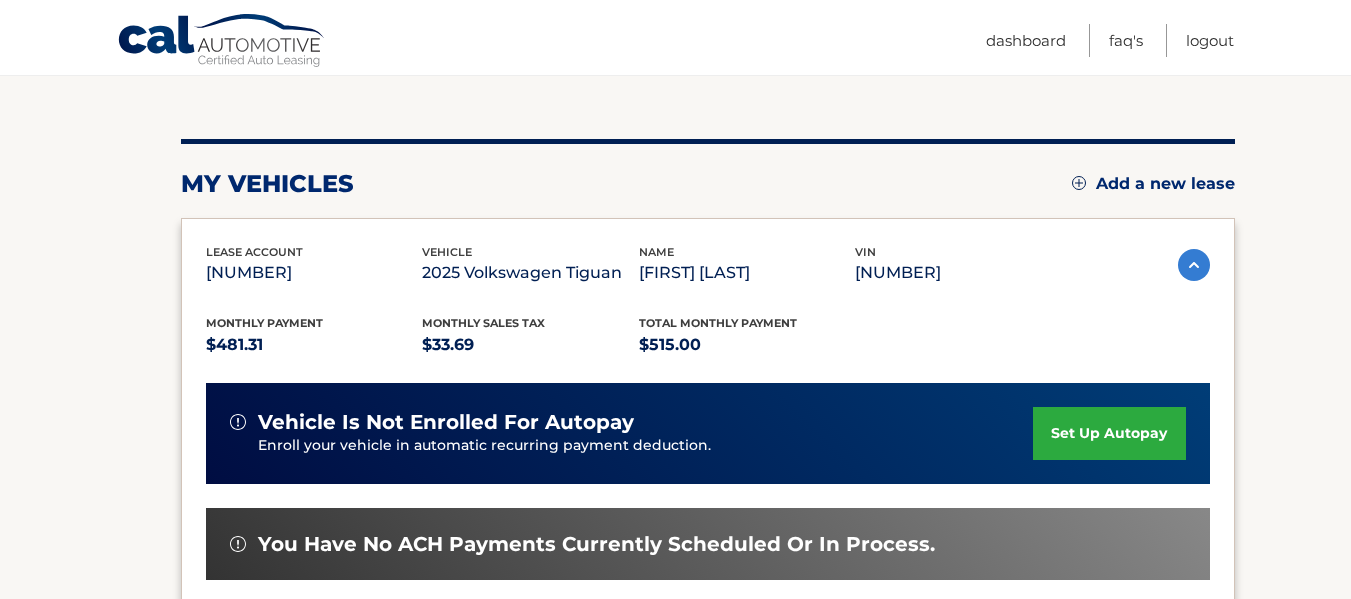 scroll, scrollTop: 198, scrollLeft: 0, axis: vertical 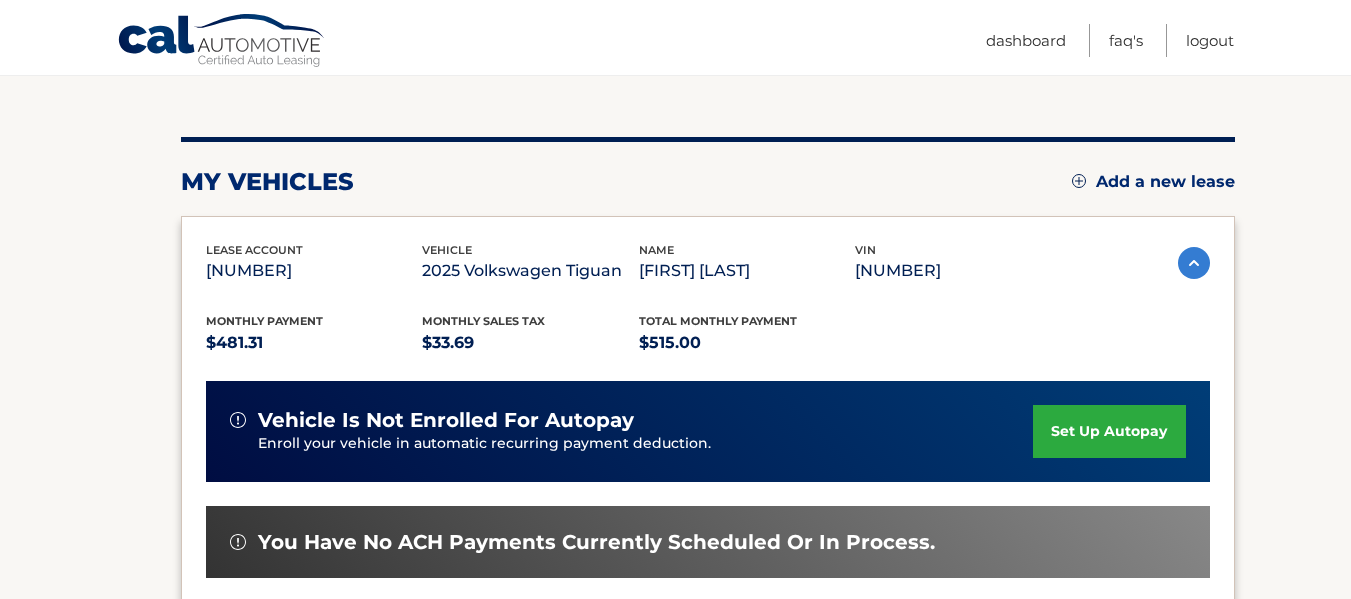 click on "set up autopay" at bounding box center (1109, 431) 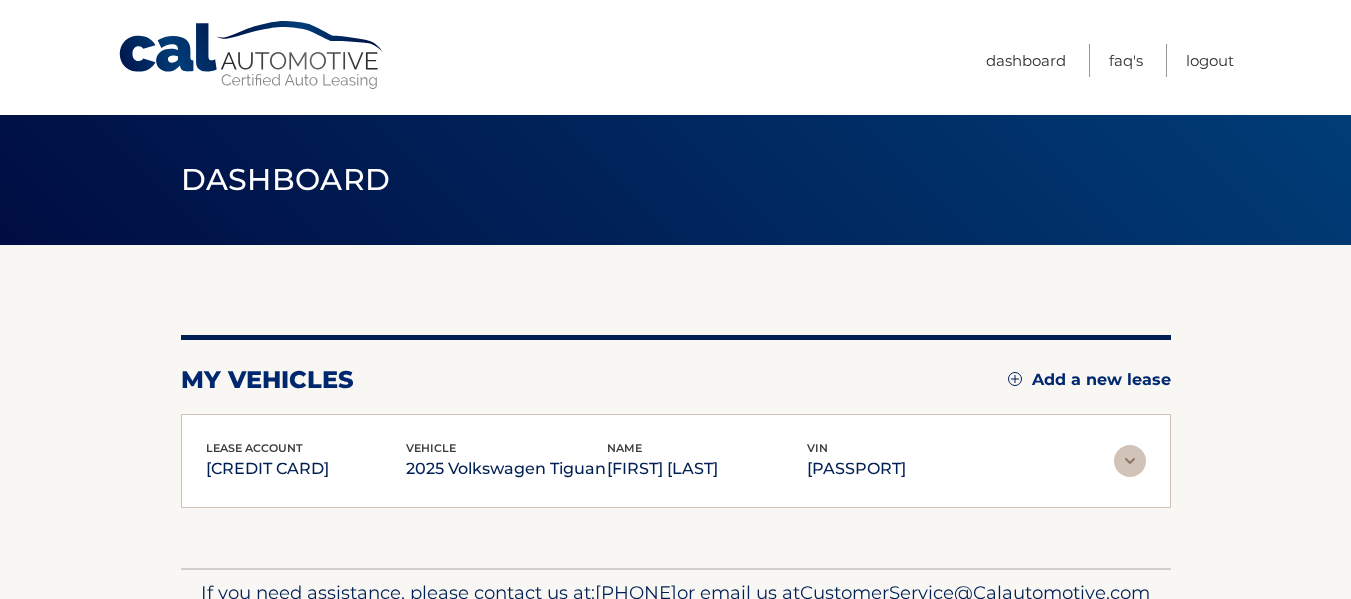 scroll, scrollTop: 0, scrollLeft: 0, axis: both 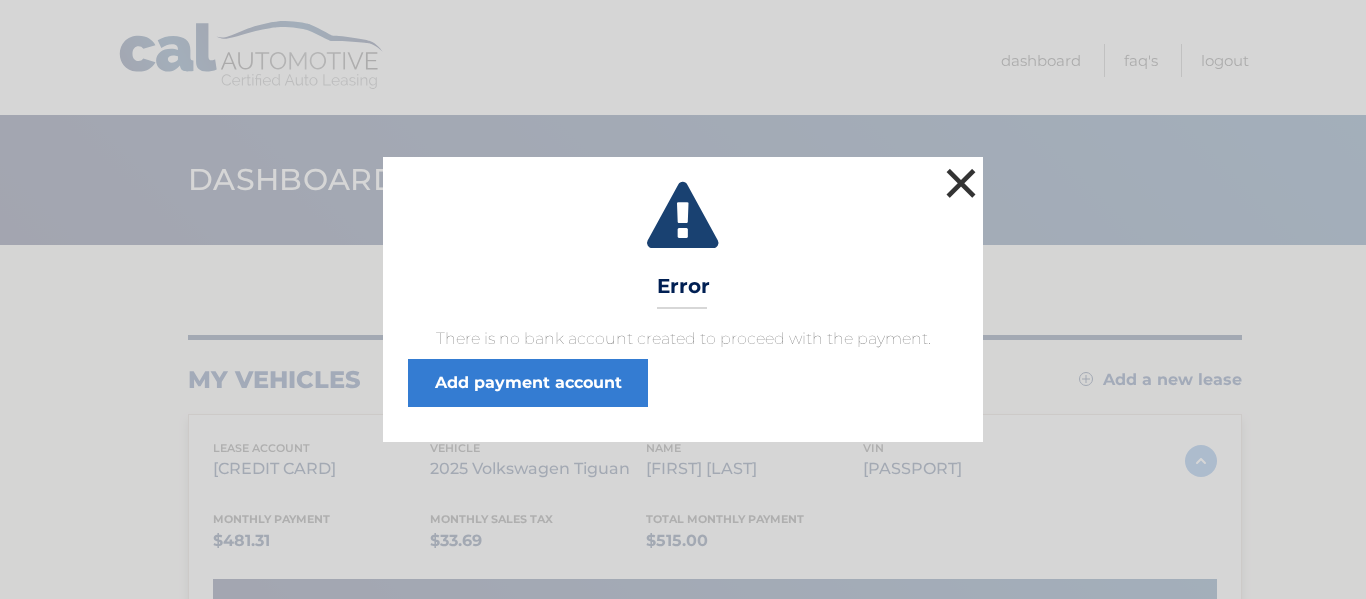 click on "×" at bounding box center [961, 183] 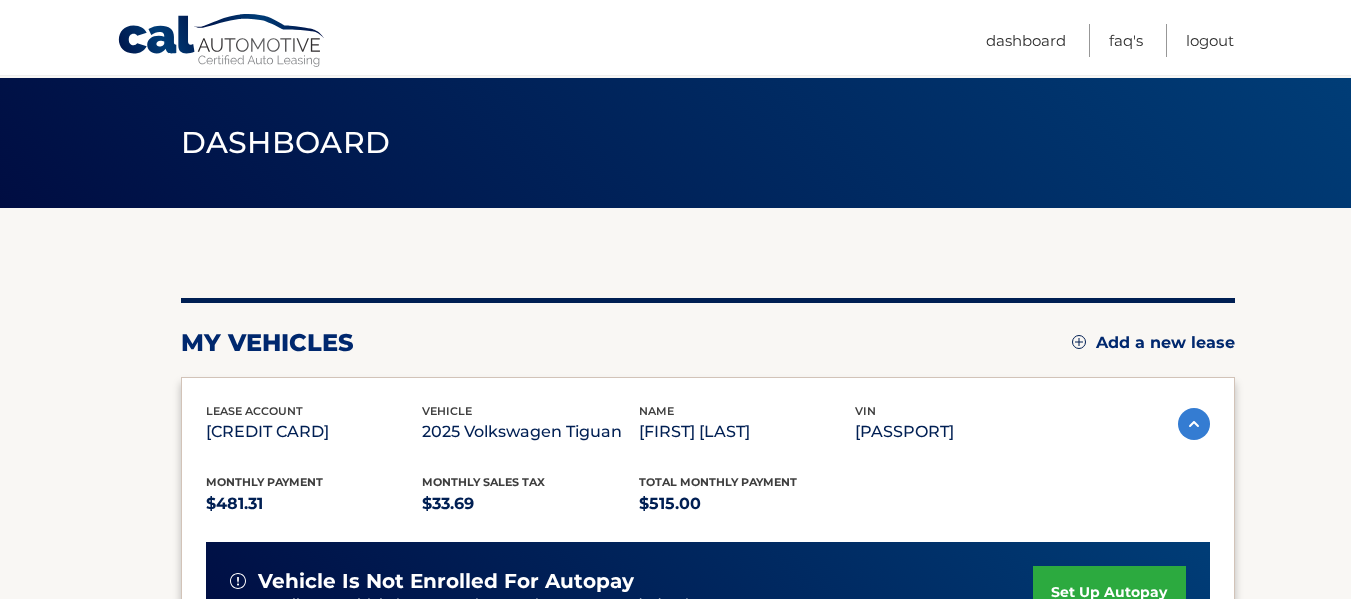 scroll, scrollTop: 0, scrollLeft: 0, axis: both 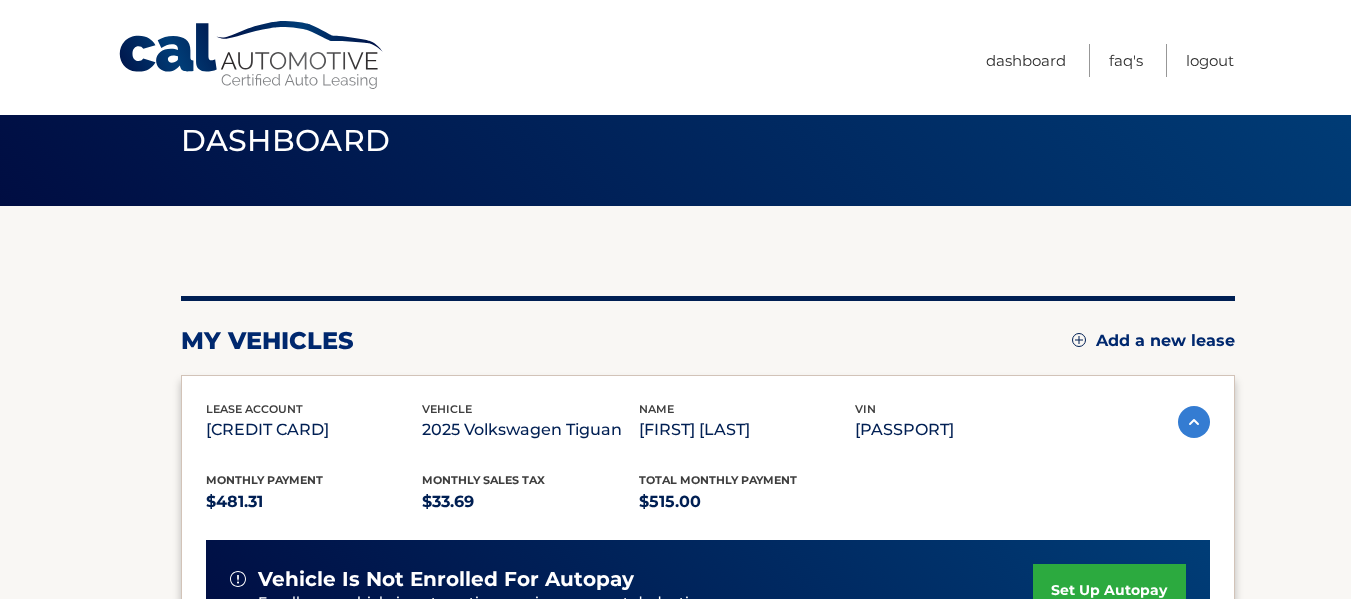 click on "set up autopay" at bounding box center [1109, 590] 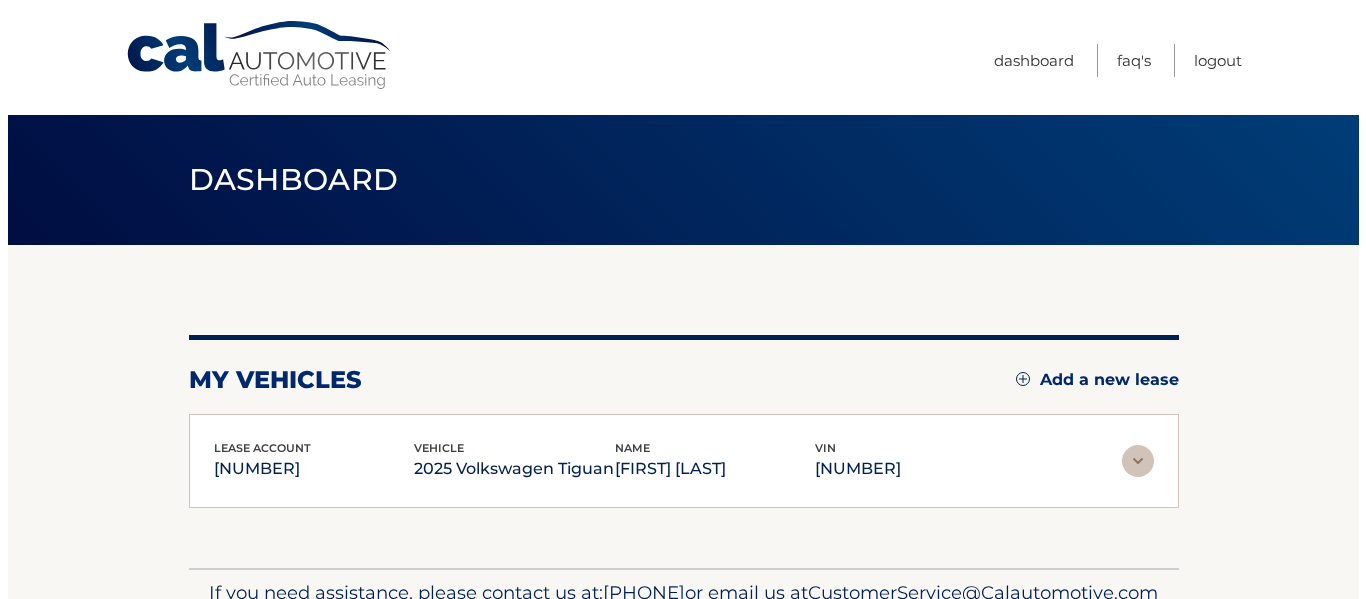 scroll, scrollTop: 0, scrollLeft: 0, axis: both 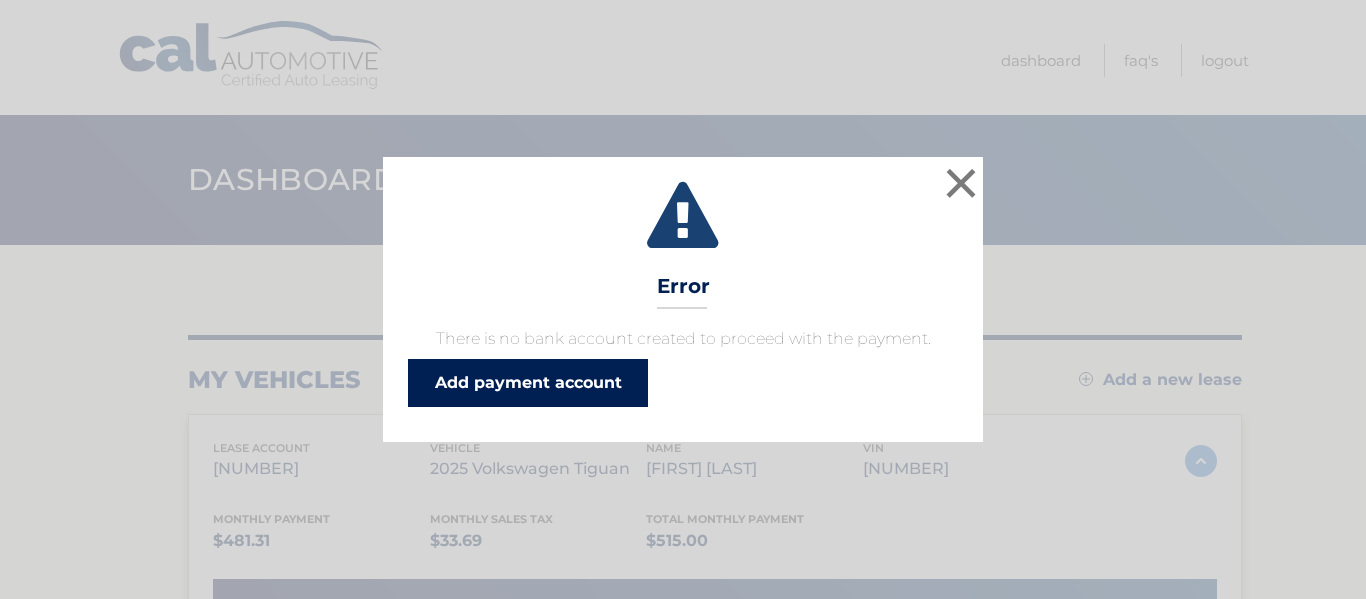 click on "Add payment account" at bounding box center [528, 383] 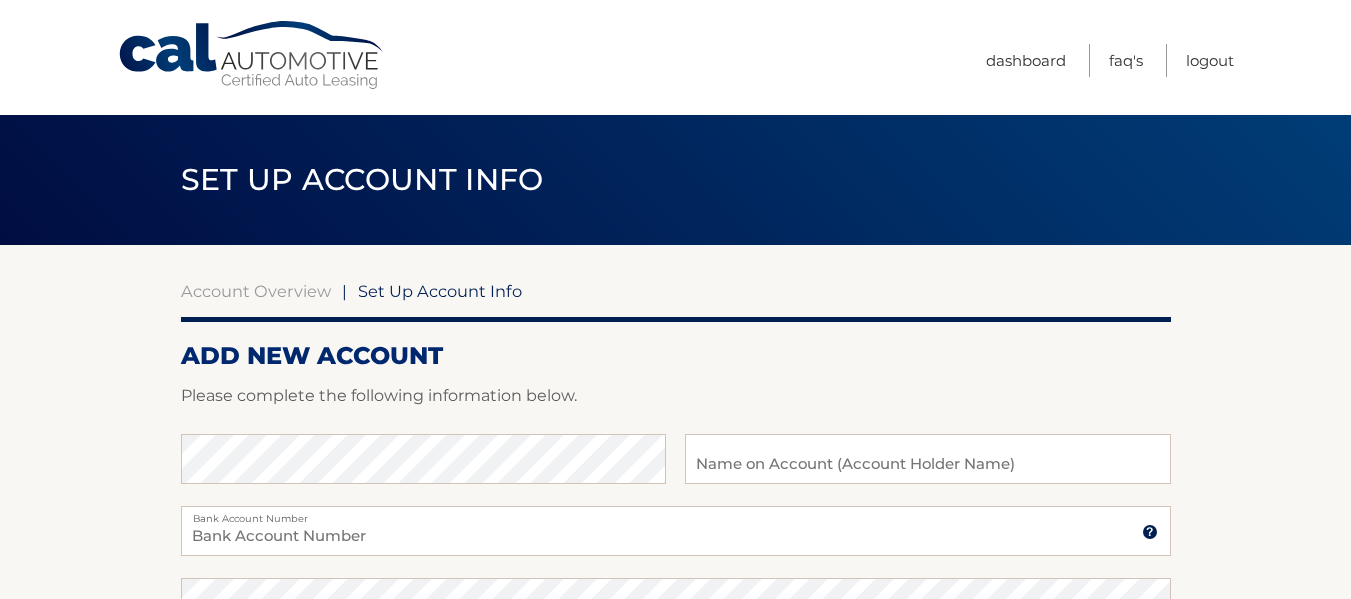 scroll, scrollTop: 0, scrollLeft: 0, axis: both 